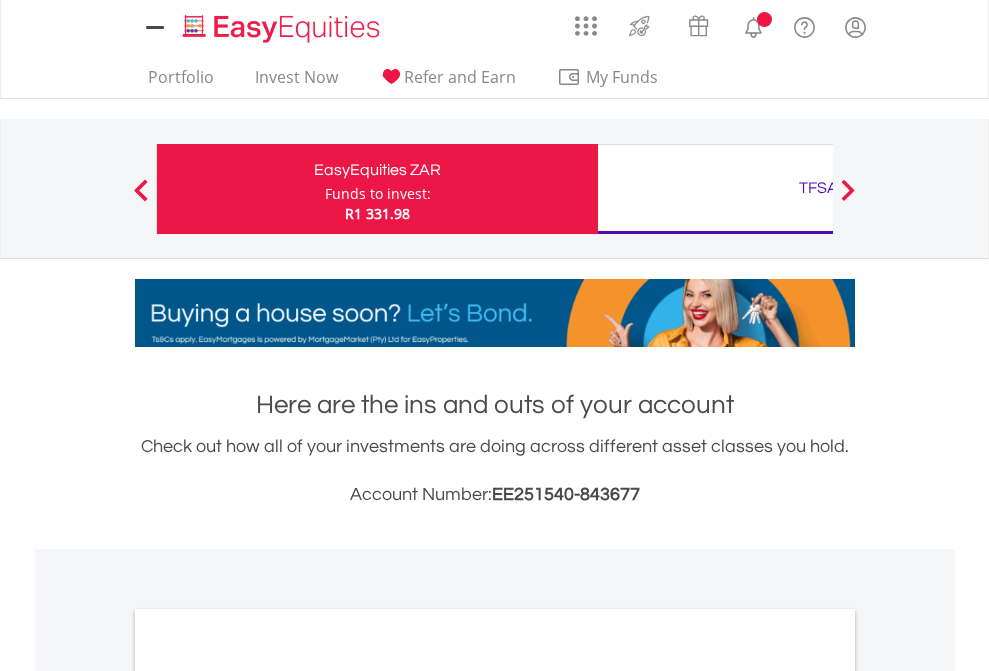 scroll, scrollTop: 0, scrollLeft: 0, axis: both 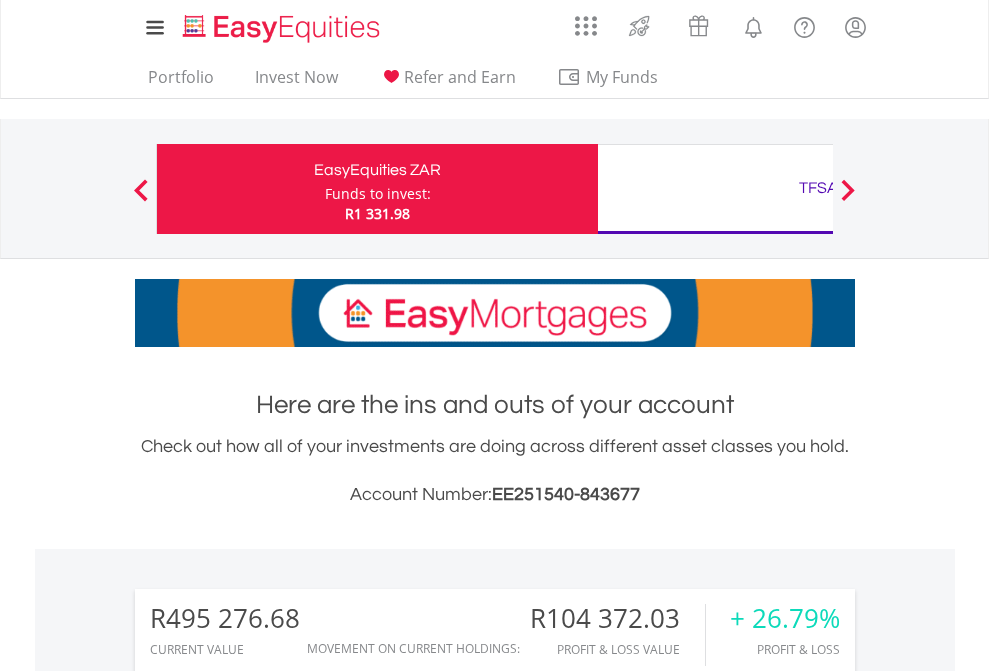click on "Funds to invest:" at bounding box center [378, 194] 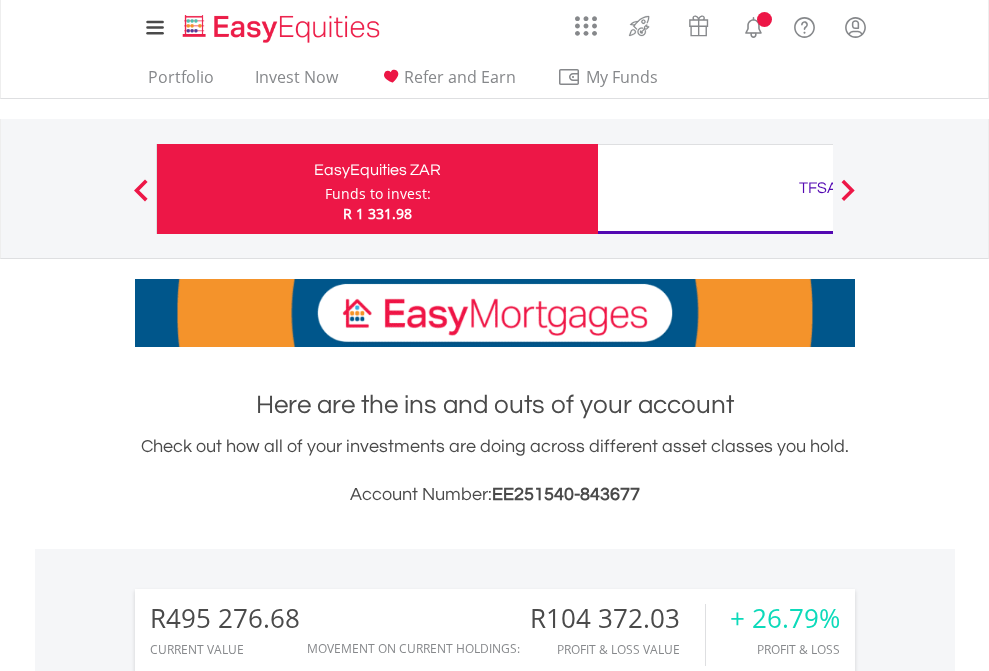 scroll, scrollTop: 0, scrollLeft: 0, axis: both 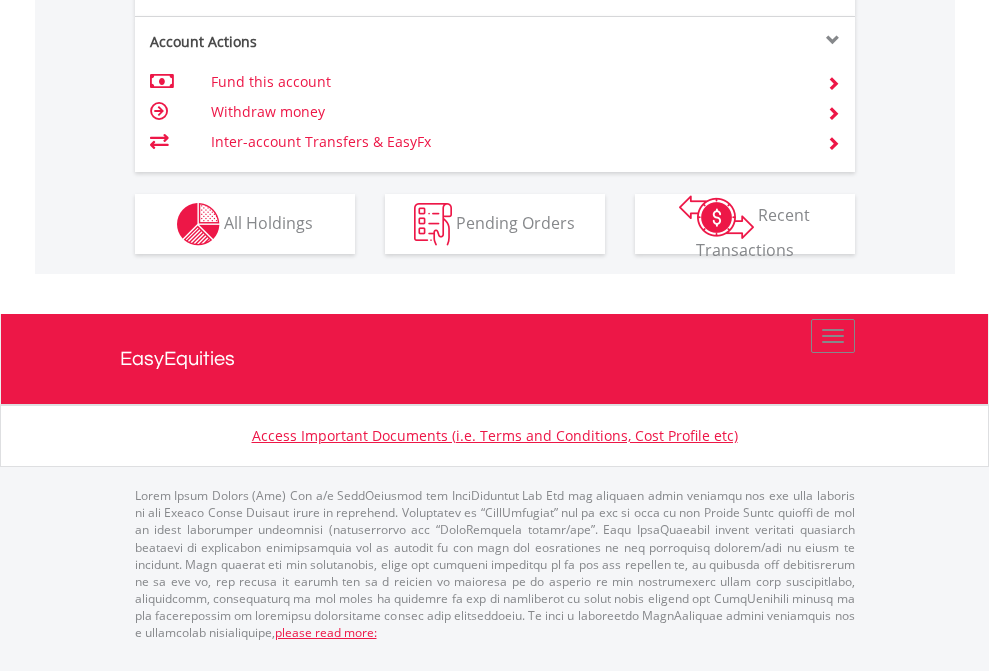 click on "Investment types" at bounding box center (706, -337) 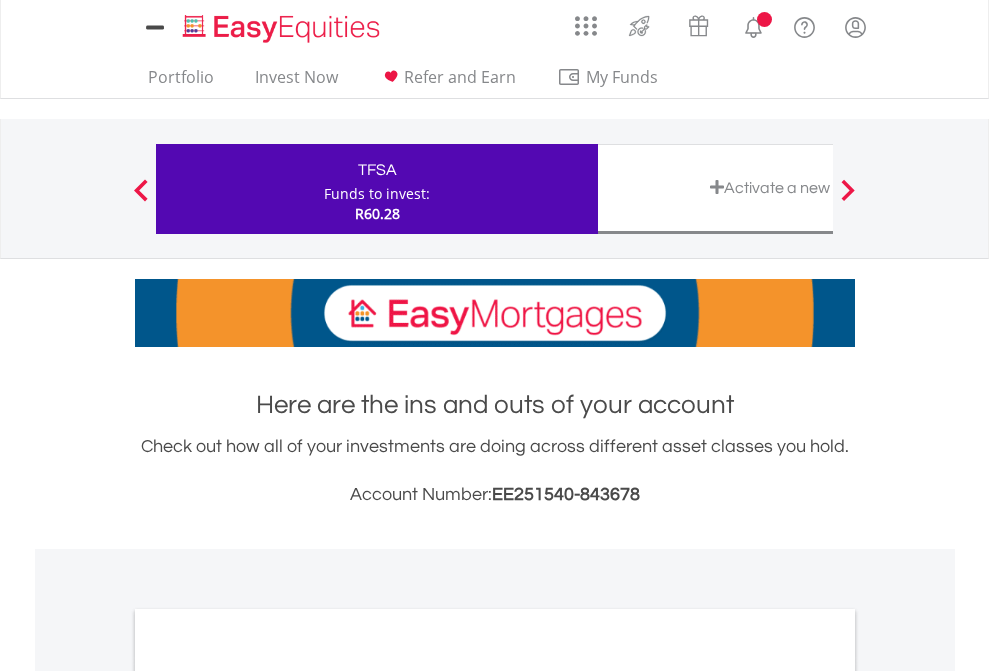 scroll, scrollTop: 0, scrollLeft: 0, axis: both 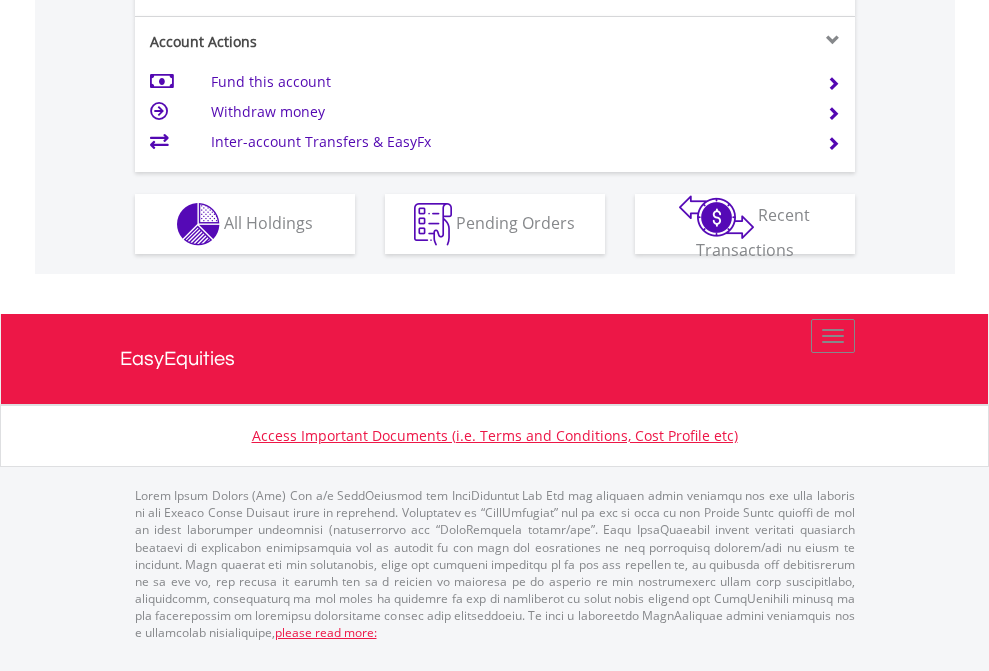 click on "Investment types" at bounding box center (706, -337) 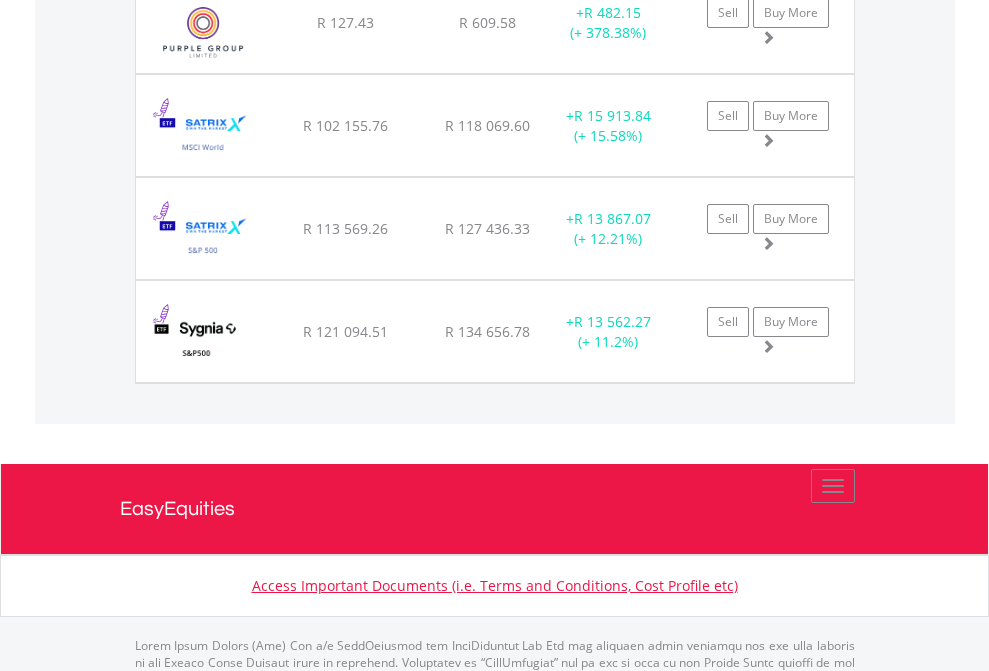 click on "TFSA" at bounding box center (818, -1745) 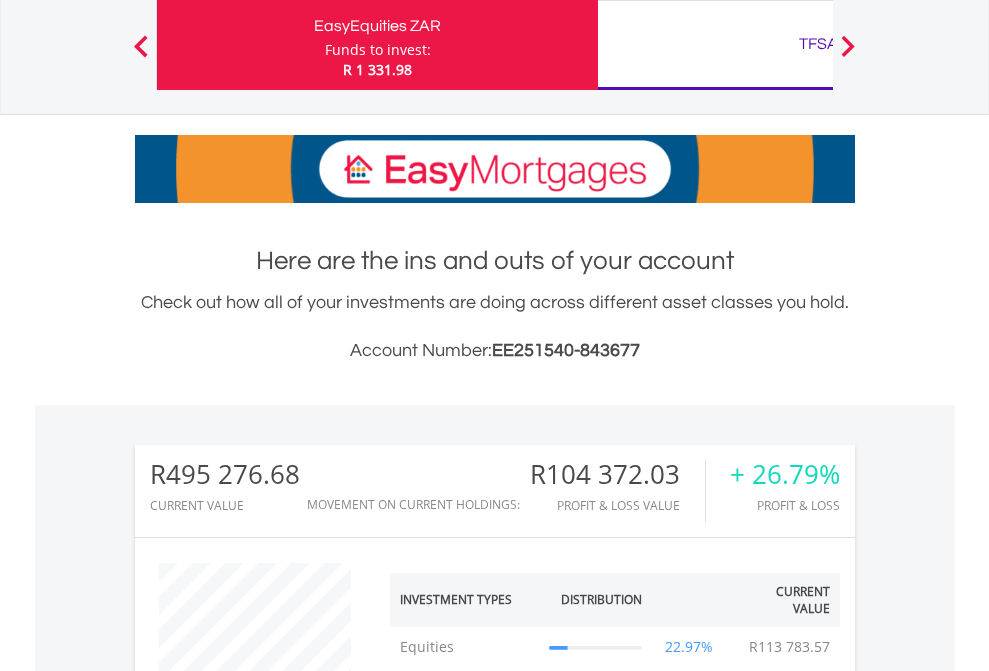 scroll, scrollTop: 1613, scrollLeft: 0, axis: vertical 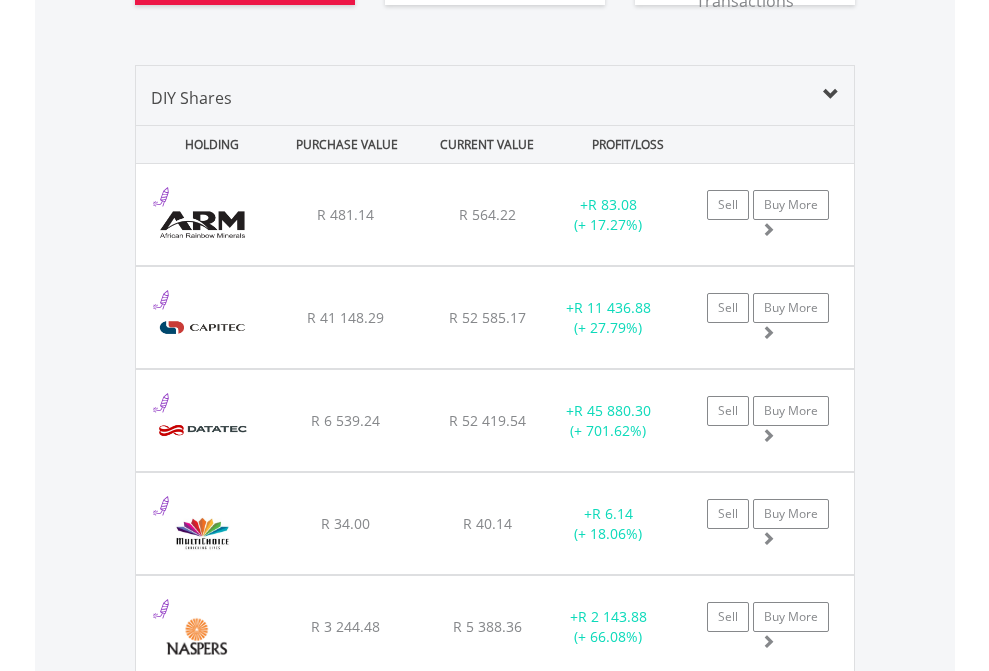click on "All Holdings" at bounding box center (268, -27) 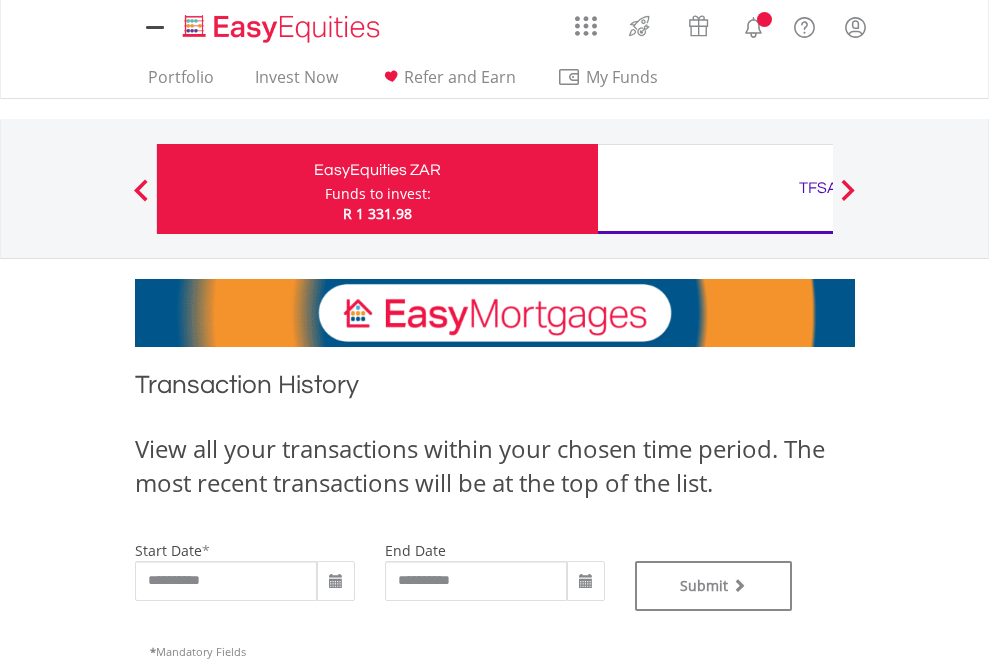 scroll, scrollTop: 0, scrollLeft: 0, axis: both 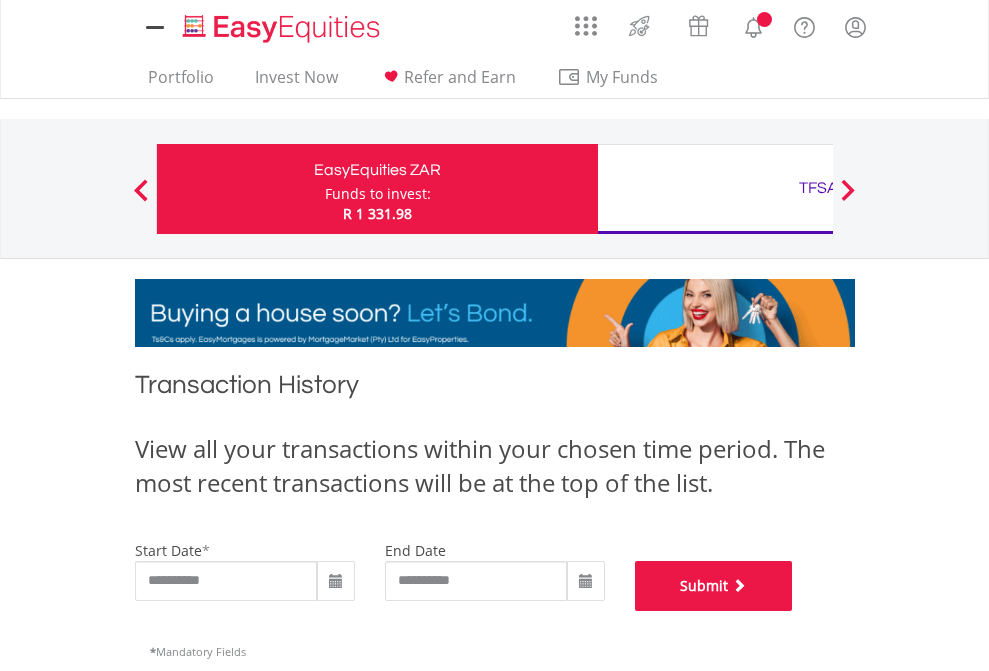 click on "Submit" at bounding box center [714, 586] 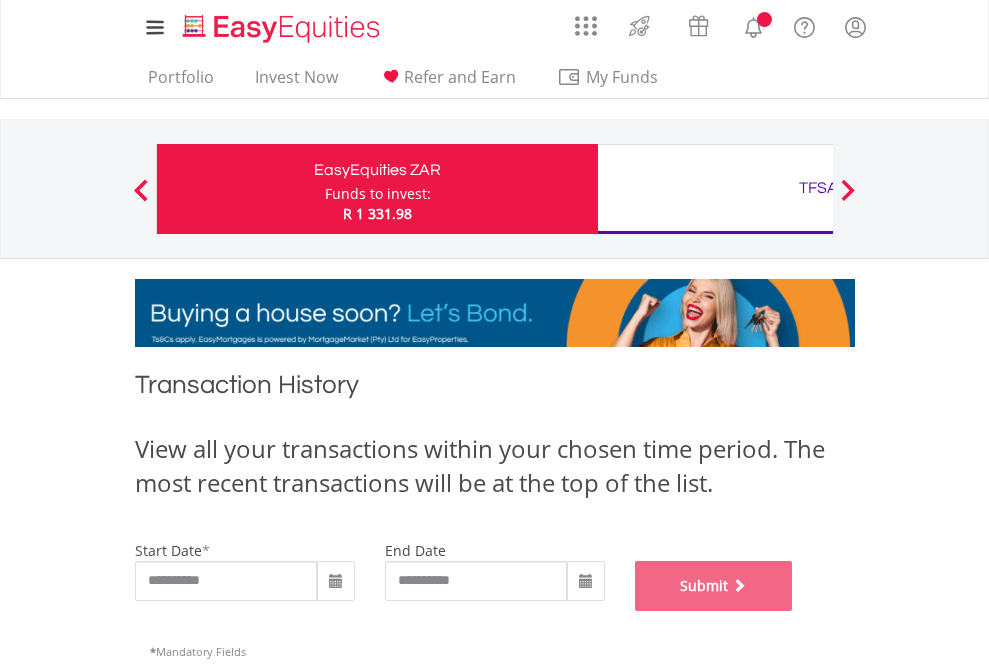 scroll, scrollTop: 811, scrollLeft: 0, axis: vertical 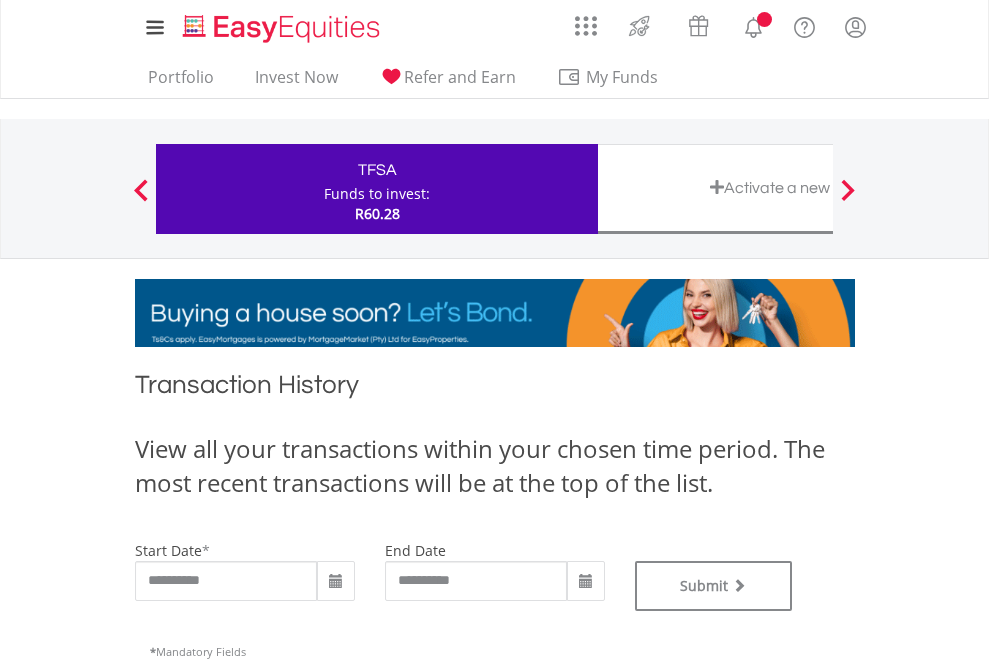 click on "Funds to invest:" at bounding box center (377, 194) 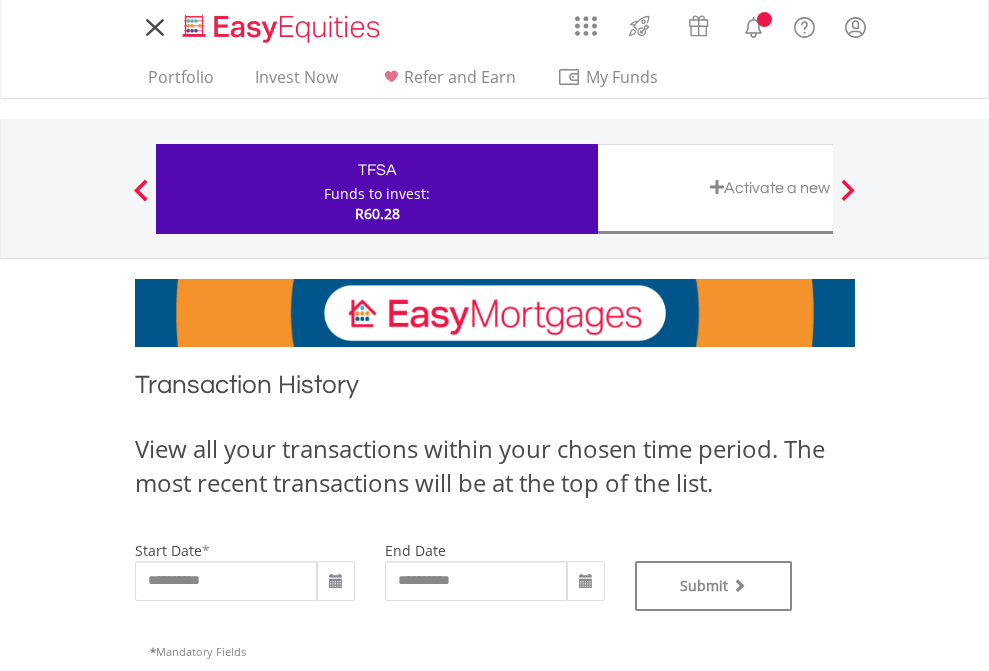 scroll, scrollTop: 0, scrollLeft: 0, axis: both 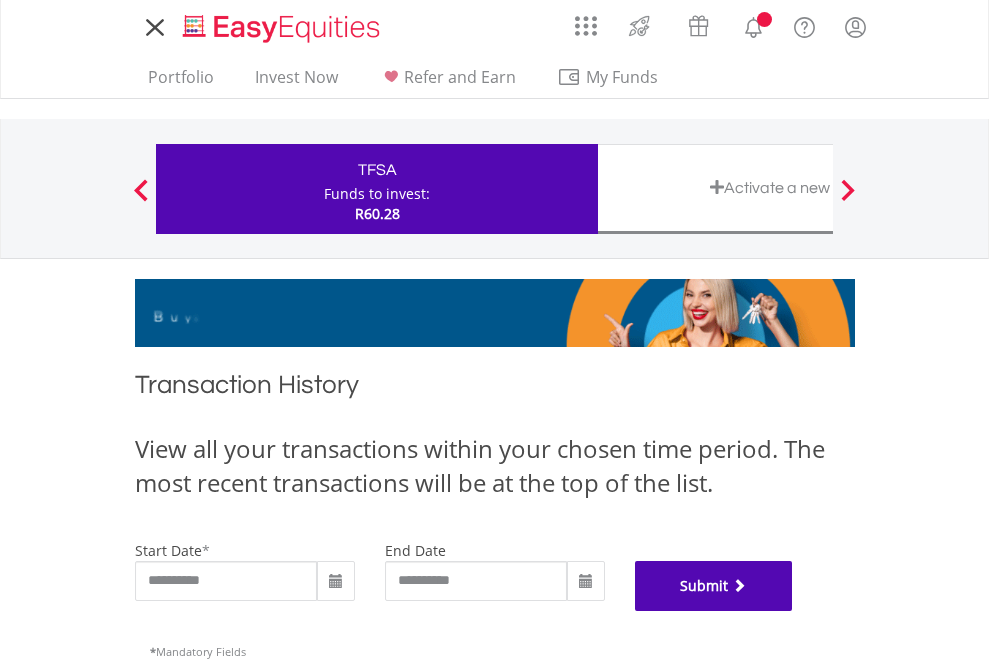 click on "Submit" at bounding box center [714, 586] 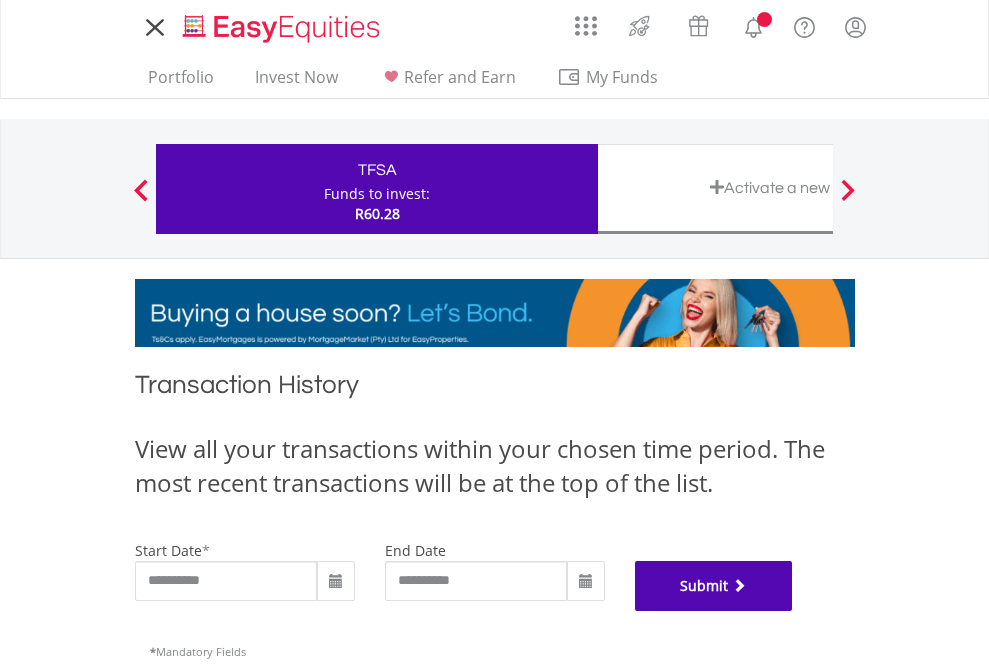 scroll, scrollTop: 811, scrollLeft: 0, axis: vertical 